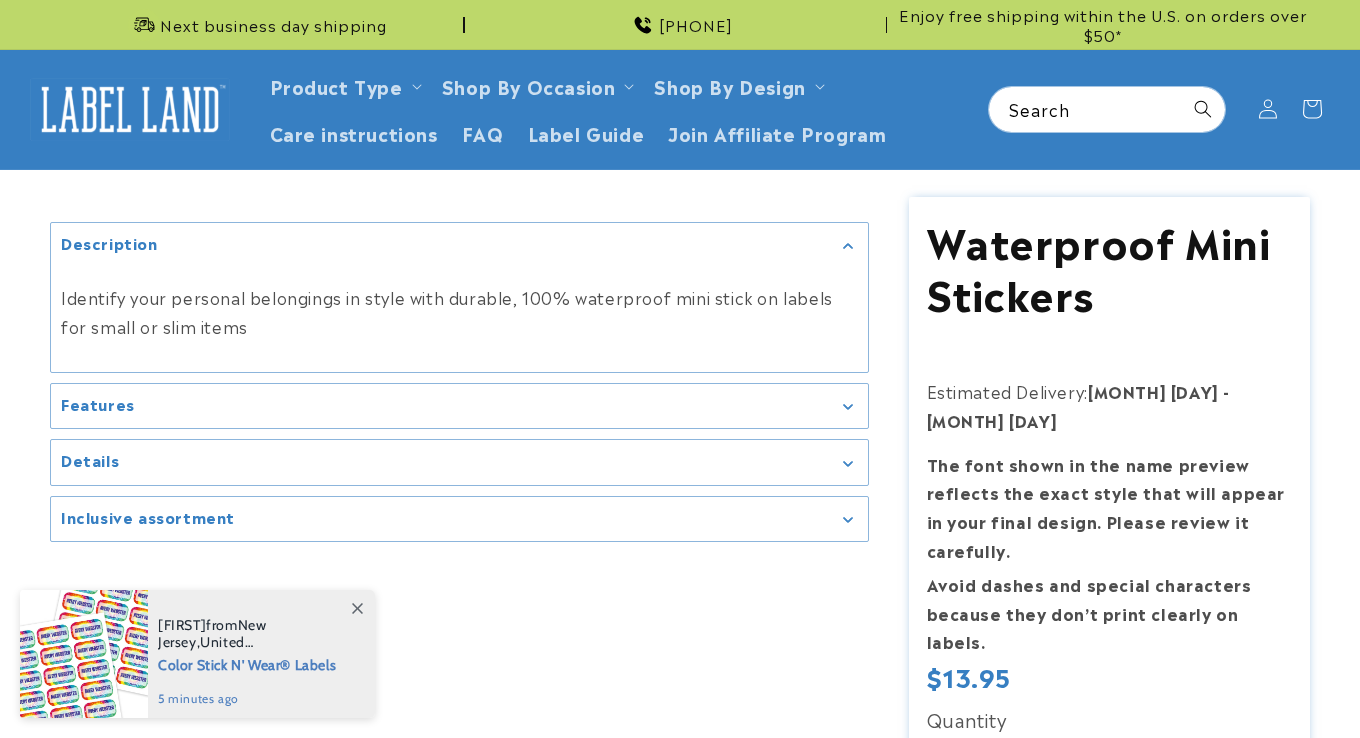 scroll, scrollTop: 0, scrollLeft: 0, axis: both 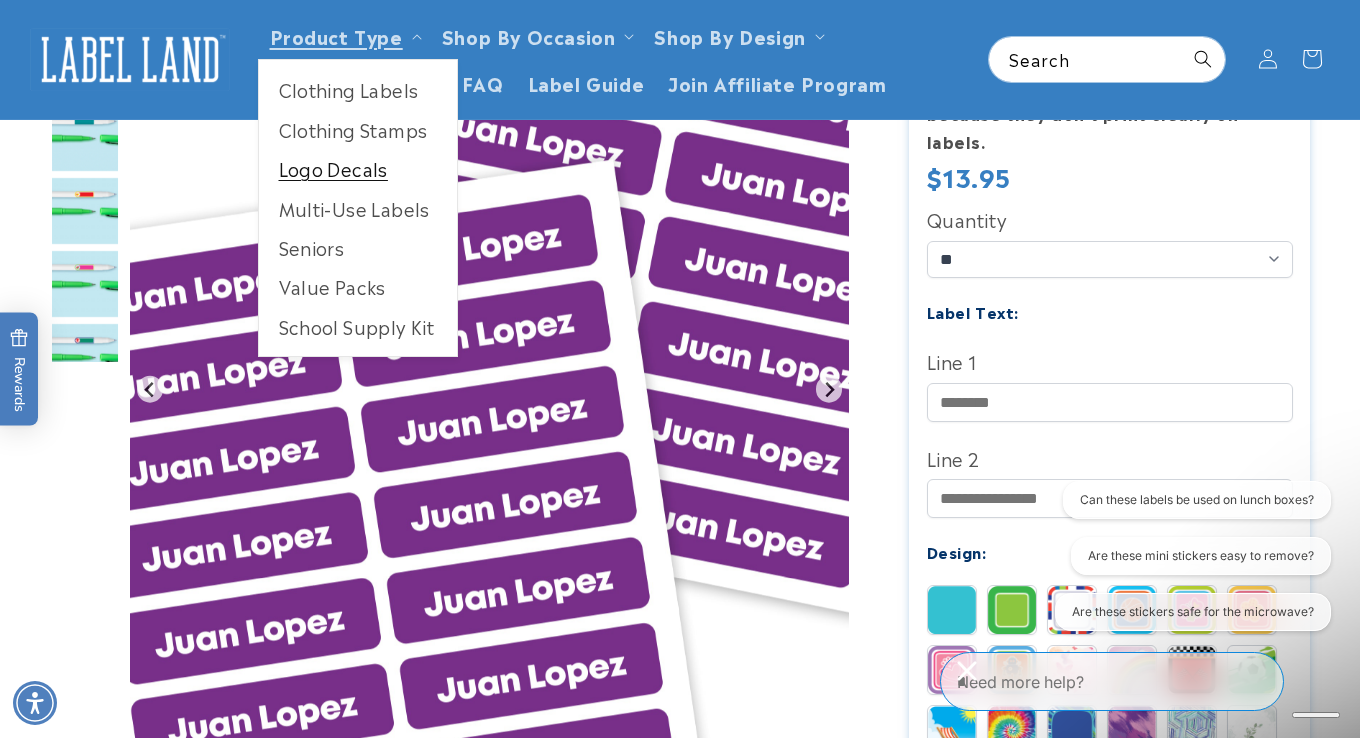 click on "Logo Decals" at bounding box center [358, 168] 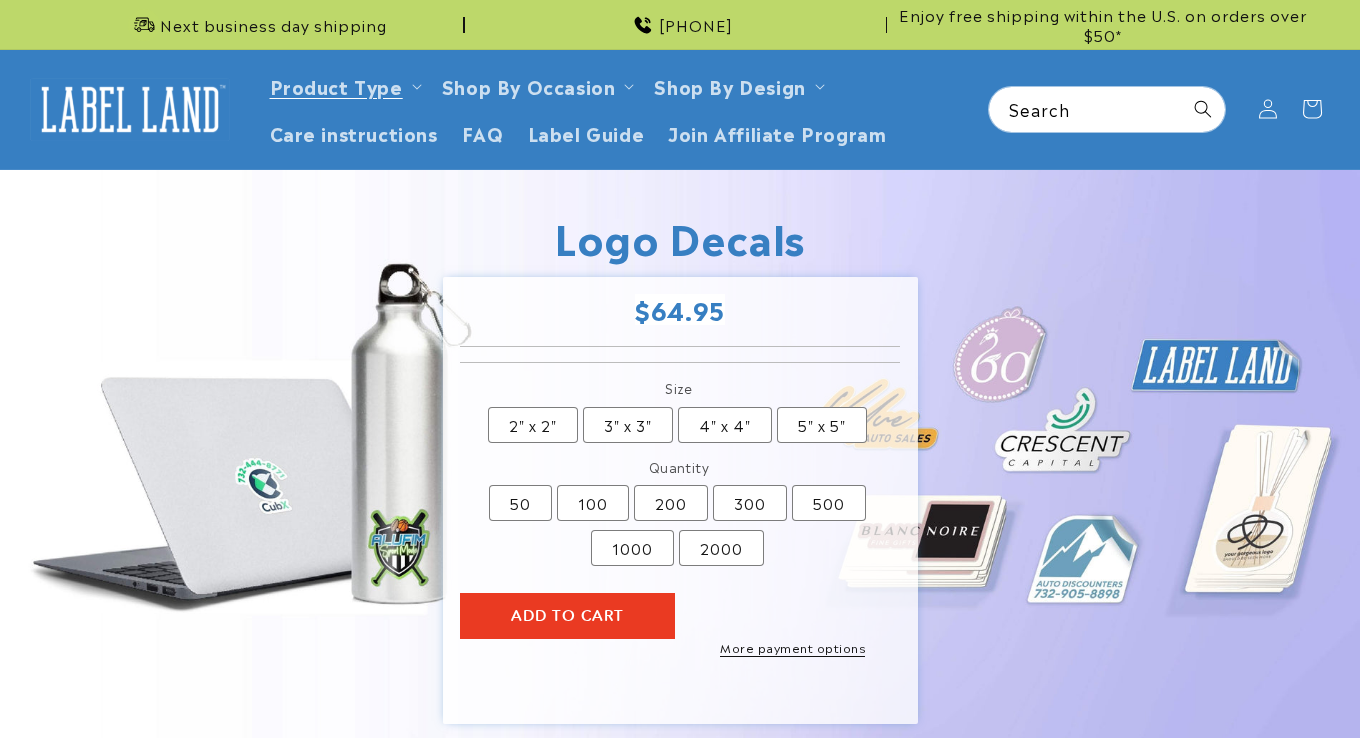 scroll, scrollTop: 0, scrollLeft: 0, axis: both 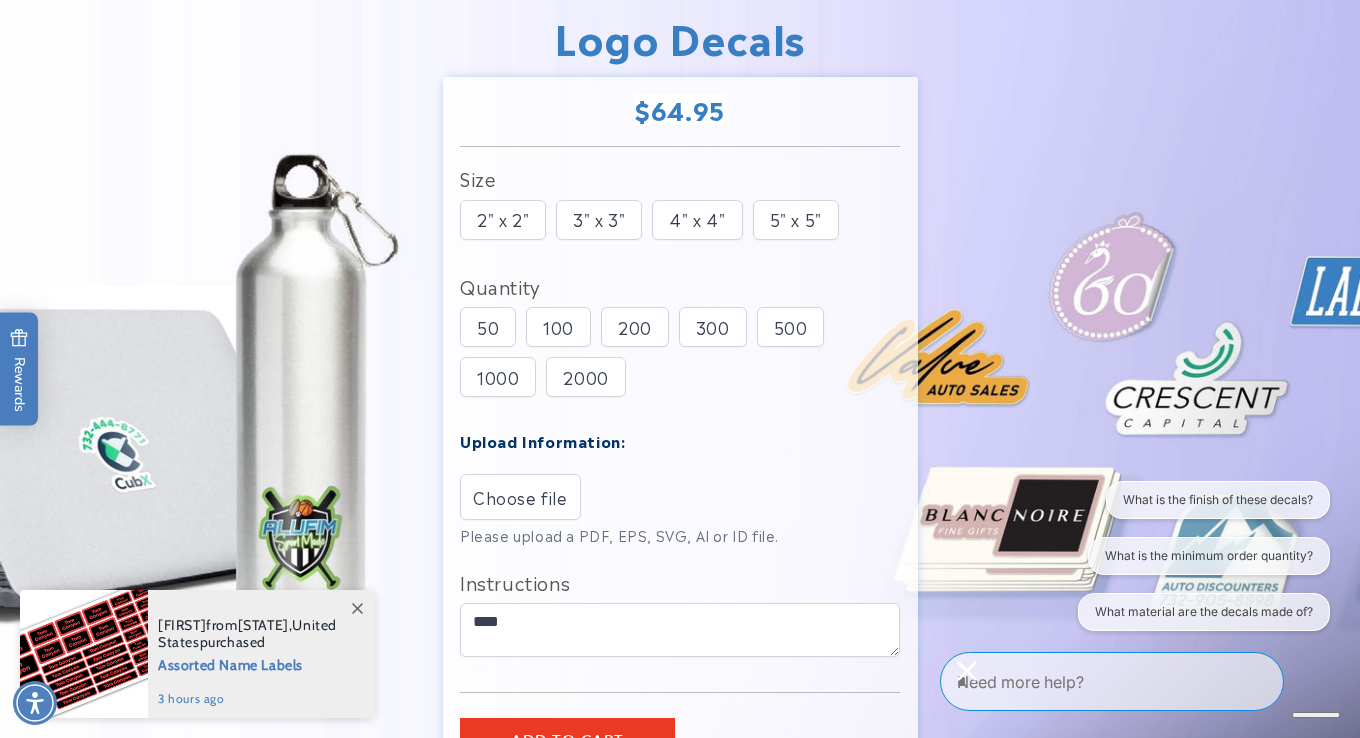 click on "3" x 3"" at bounding box center (599, 220) 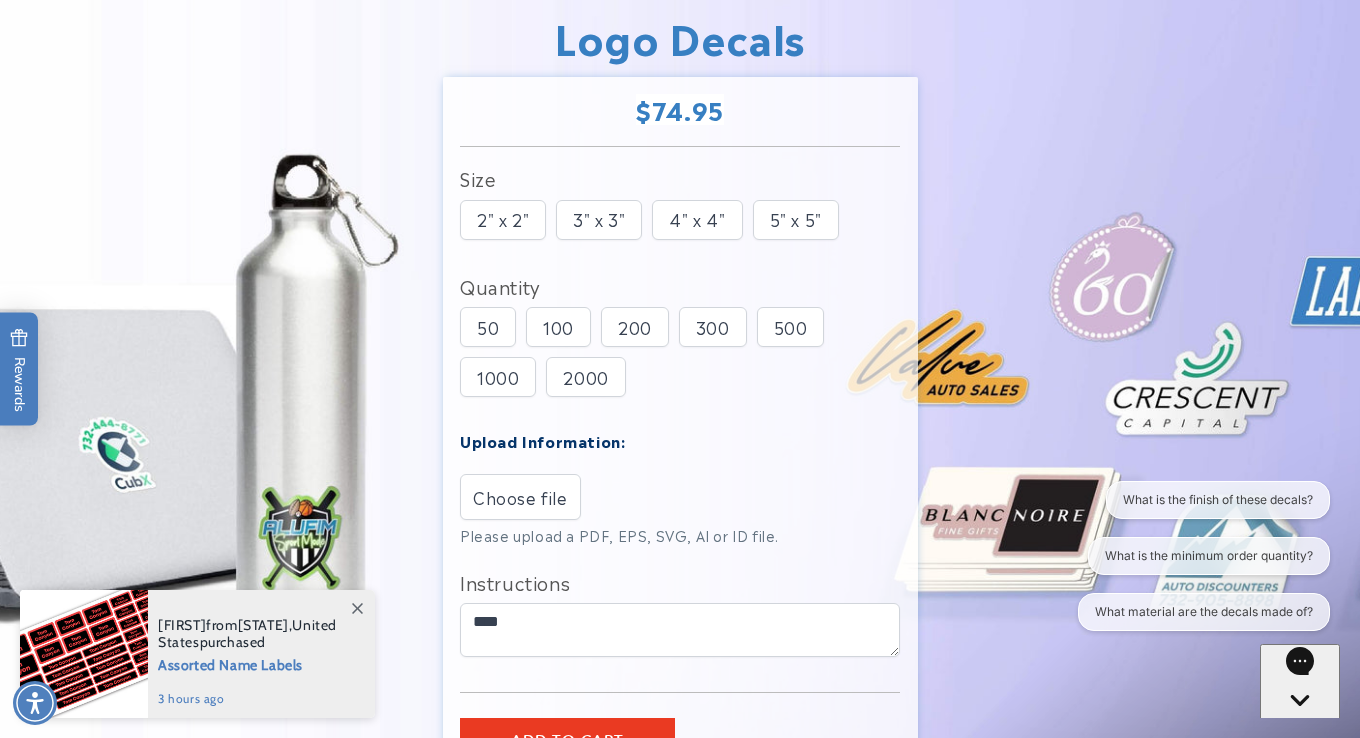 type 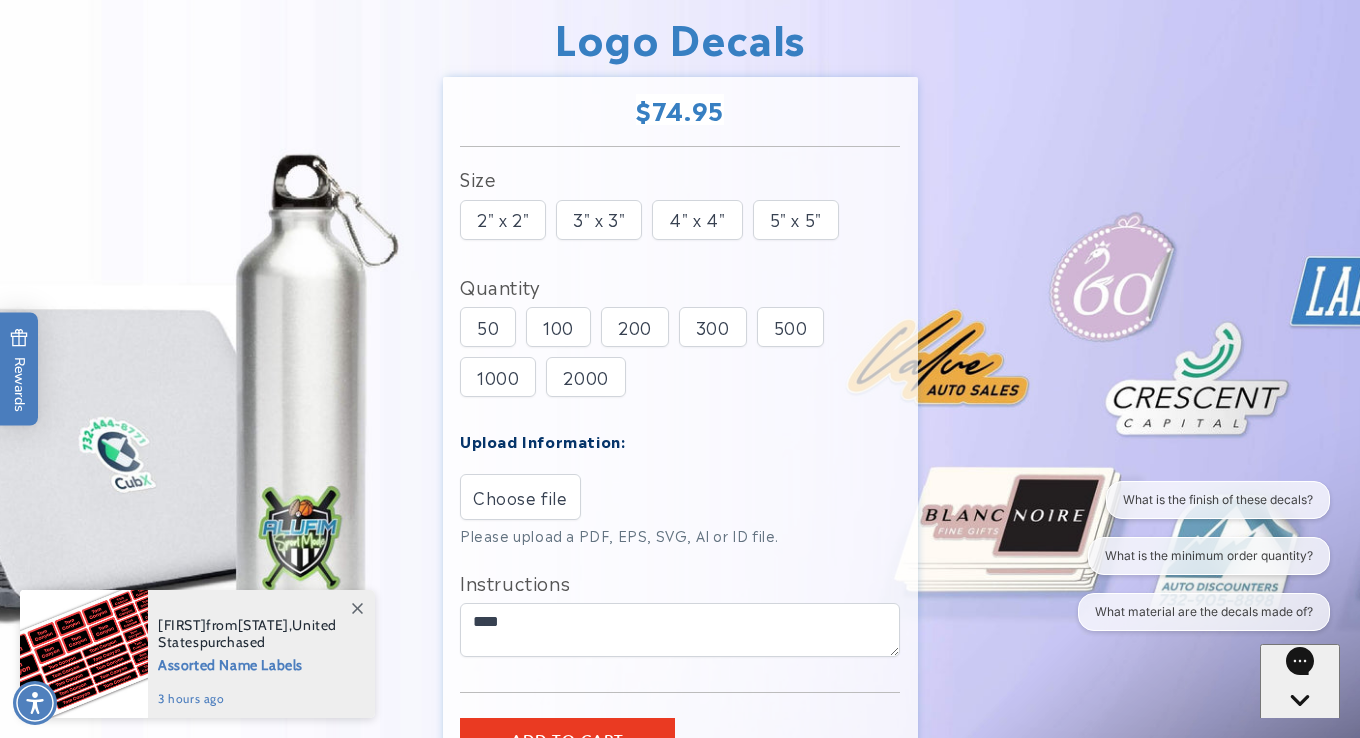 click on "100" at bounding box center [558, 327] 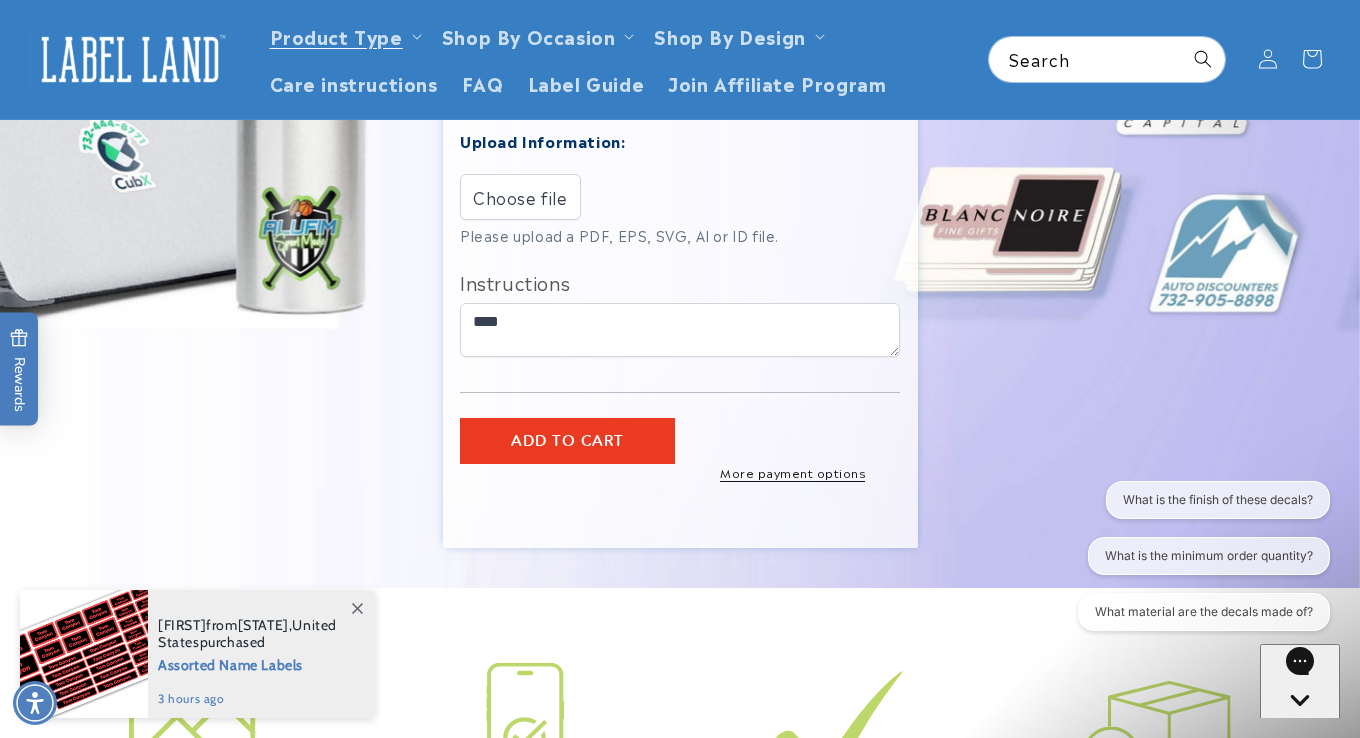 scroll, scrollTop: 100, scrollLeft: 0, axis: vertical 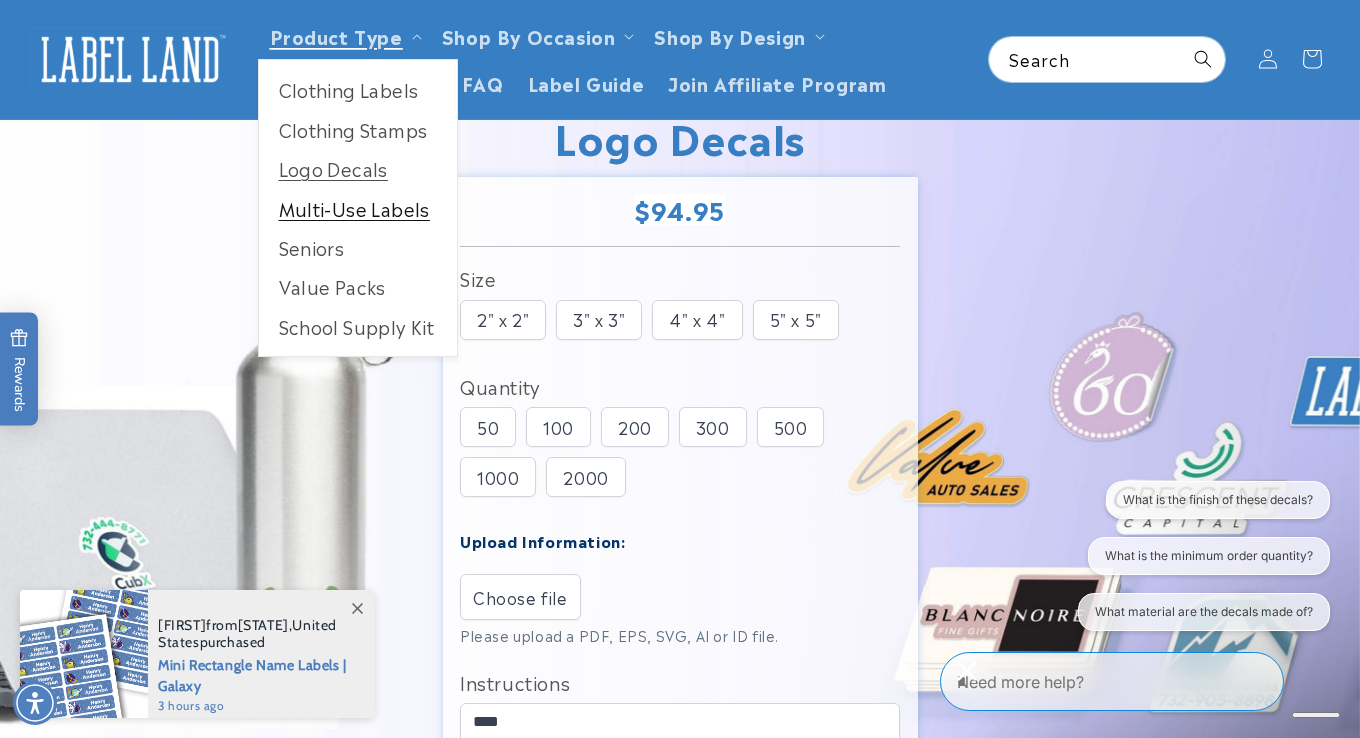 click on "Multi-Use Labels" at bounding box center [358, 208] 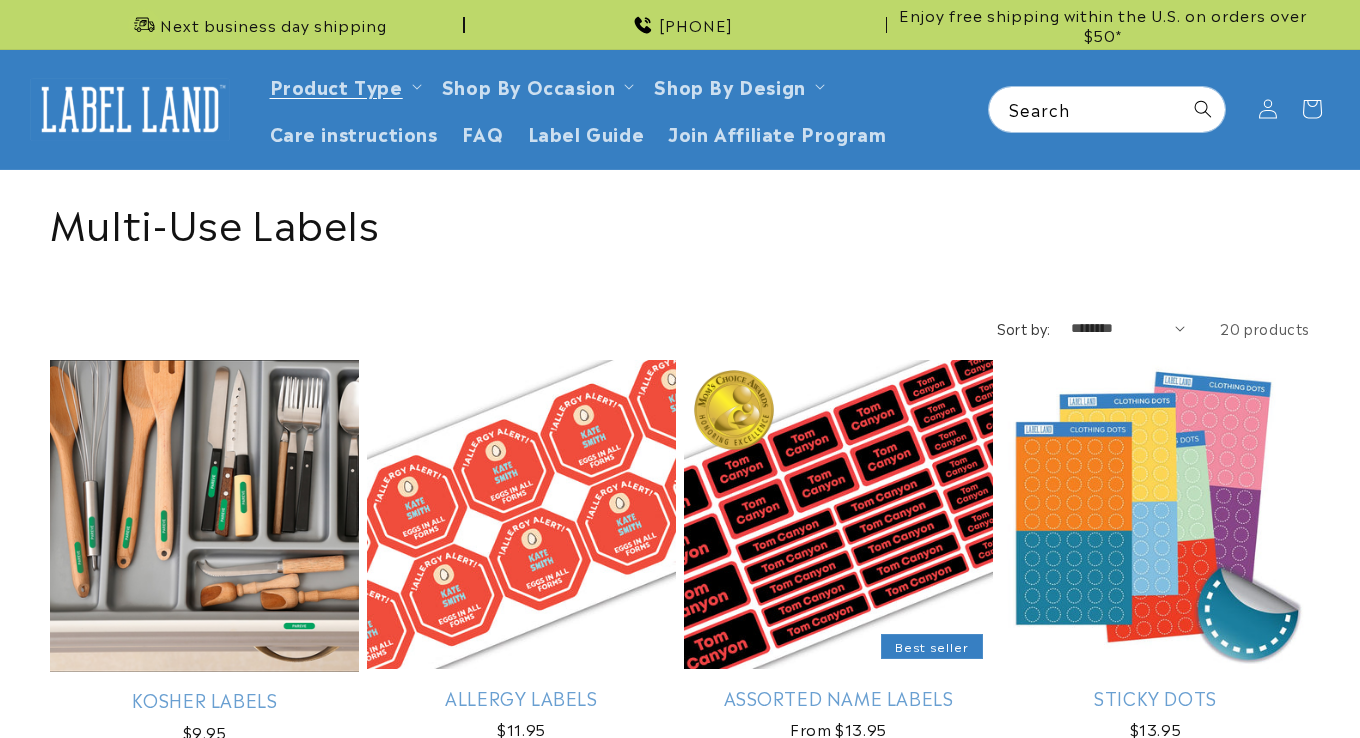 scroll, scrollTop: 0, scrollLeft: 0, axis: both 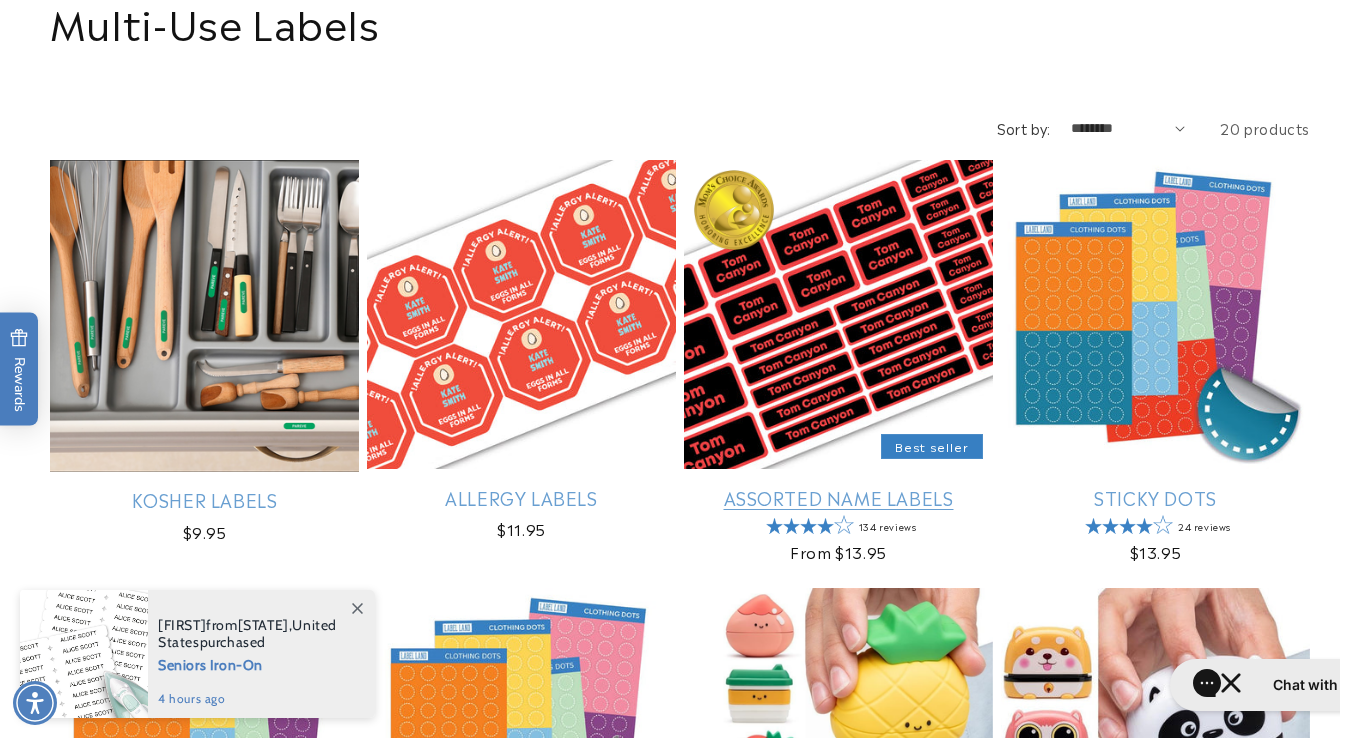 click on "Assorted Name Labels" at bounding box center [838, 497] 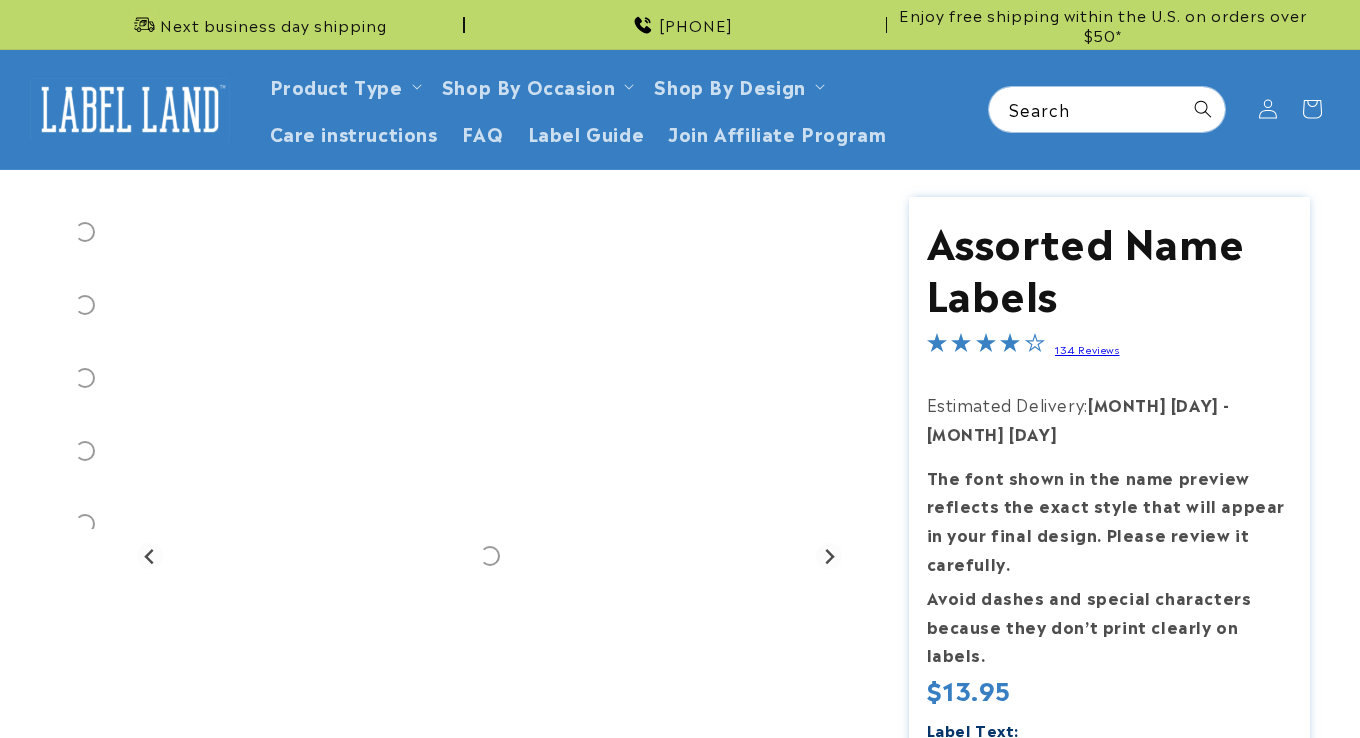 scroll, scrollTop: 0, scrollLeft: 0, axis: both 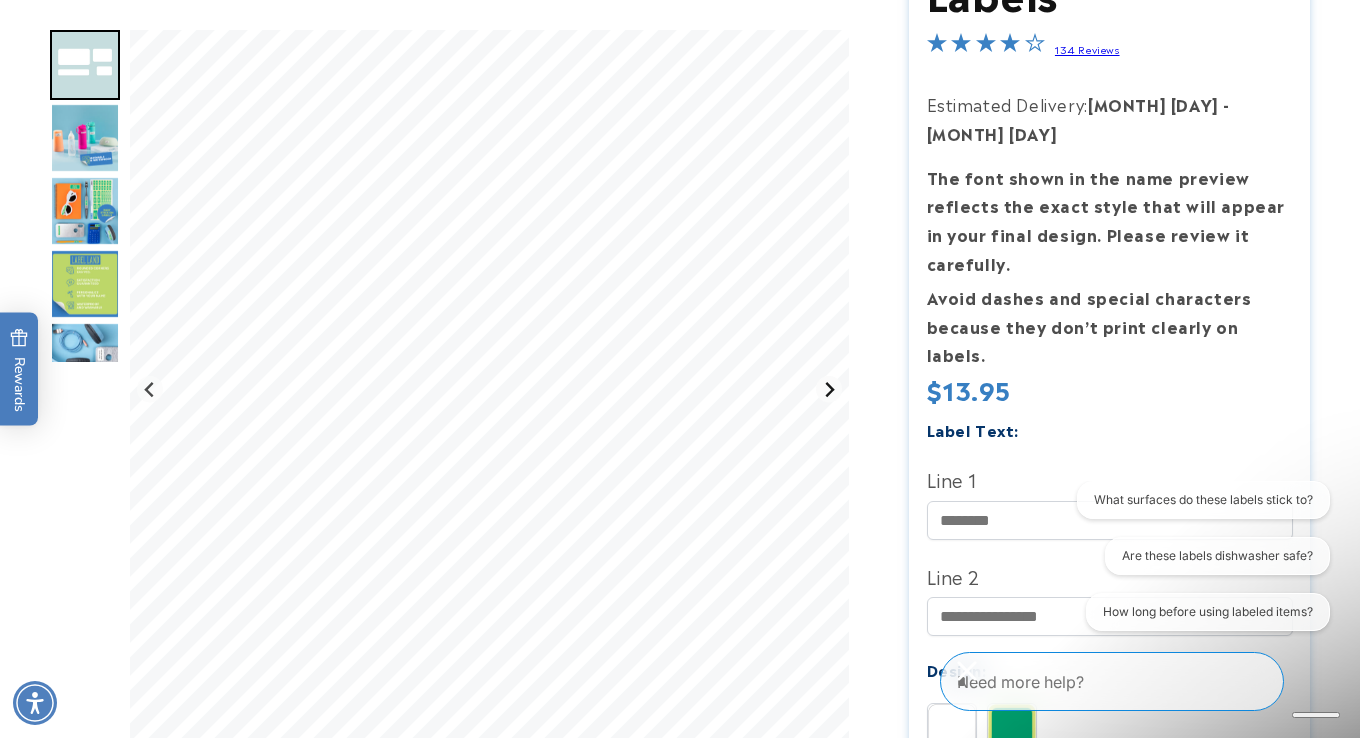 click 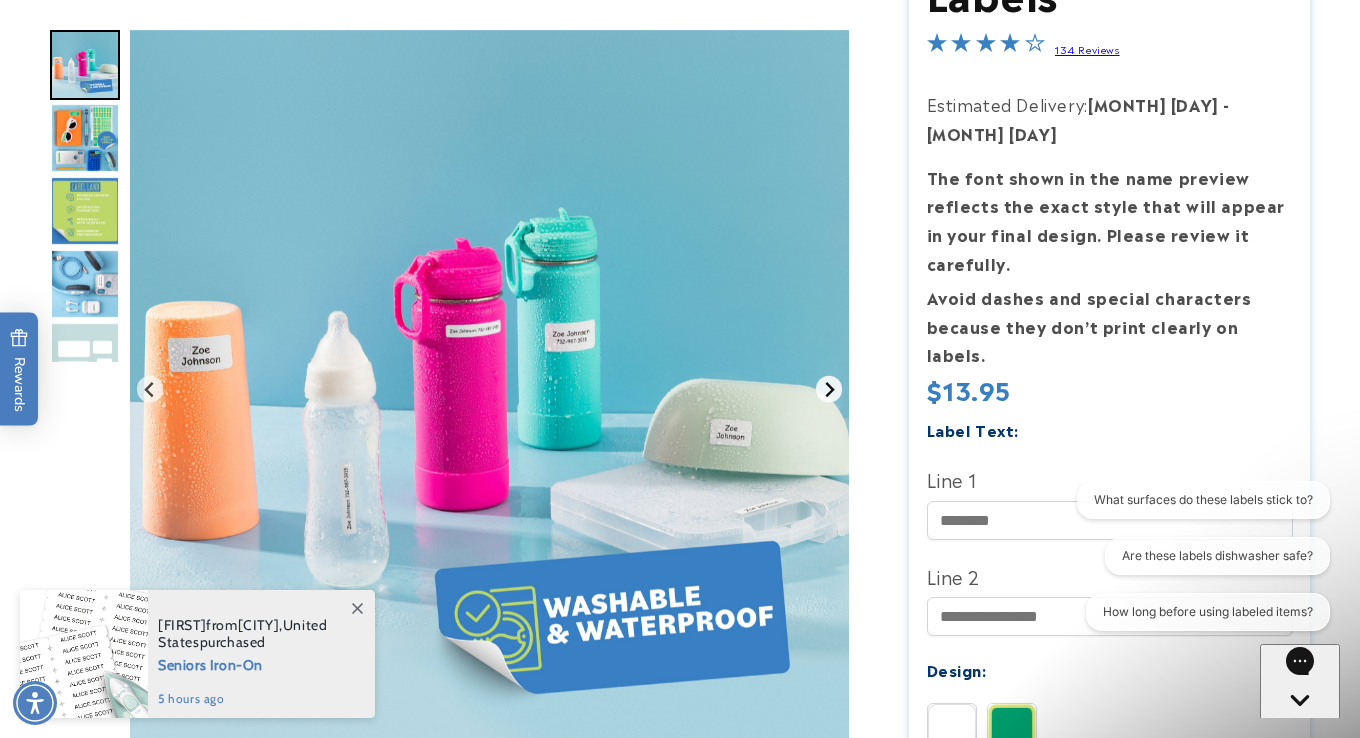 click 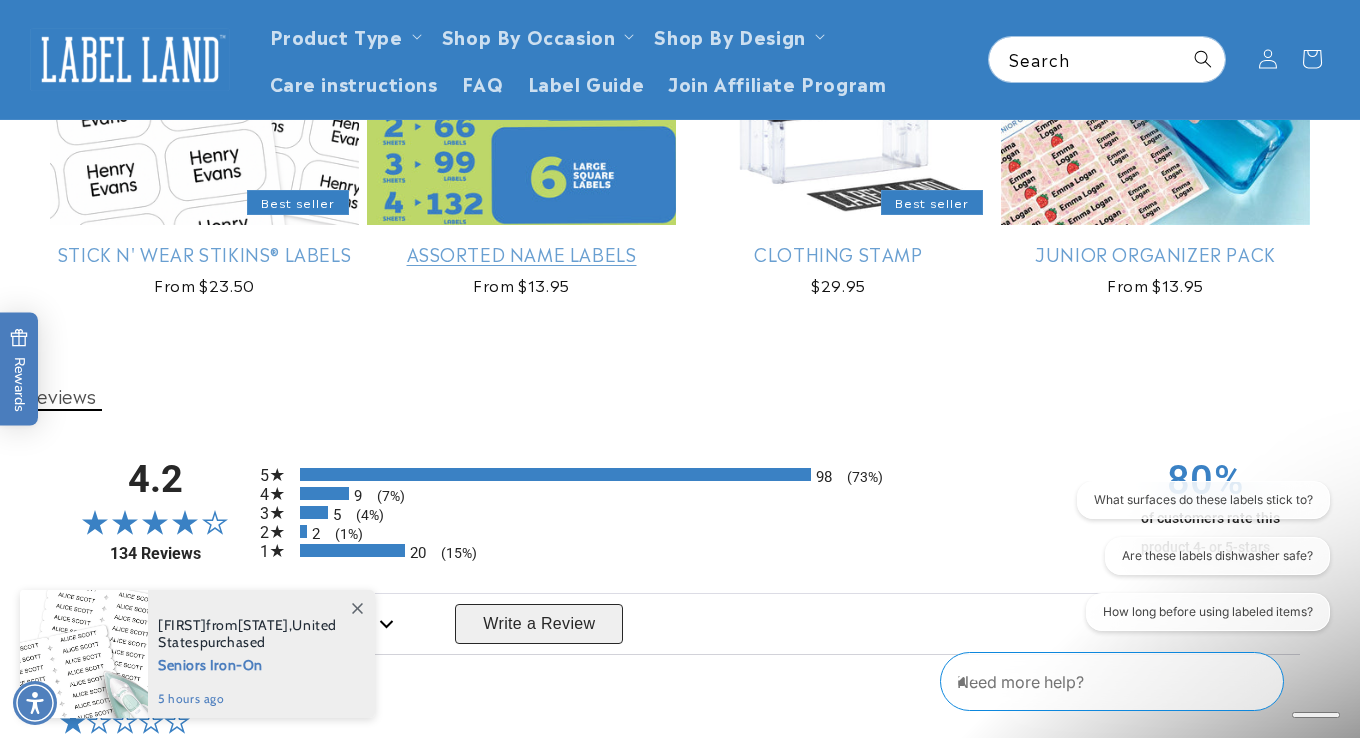 scroll, scrollTop: 1800, scrollLeft: 0, axis: vertical 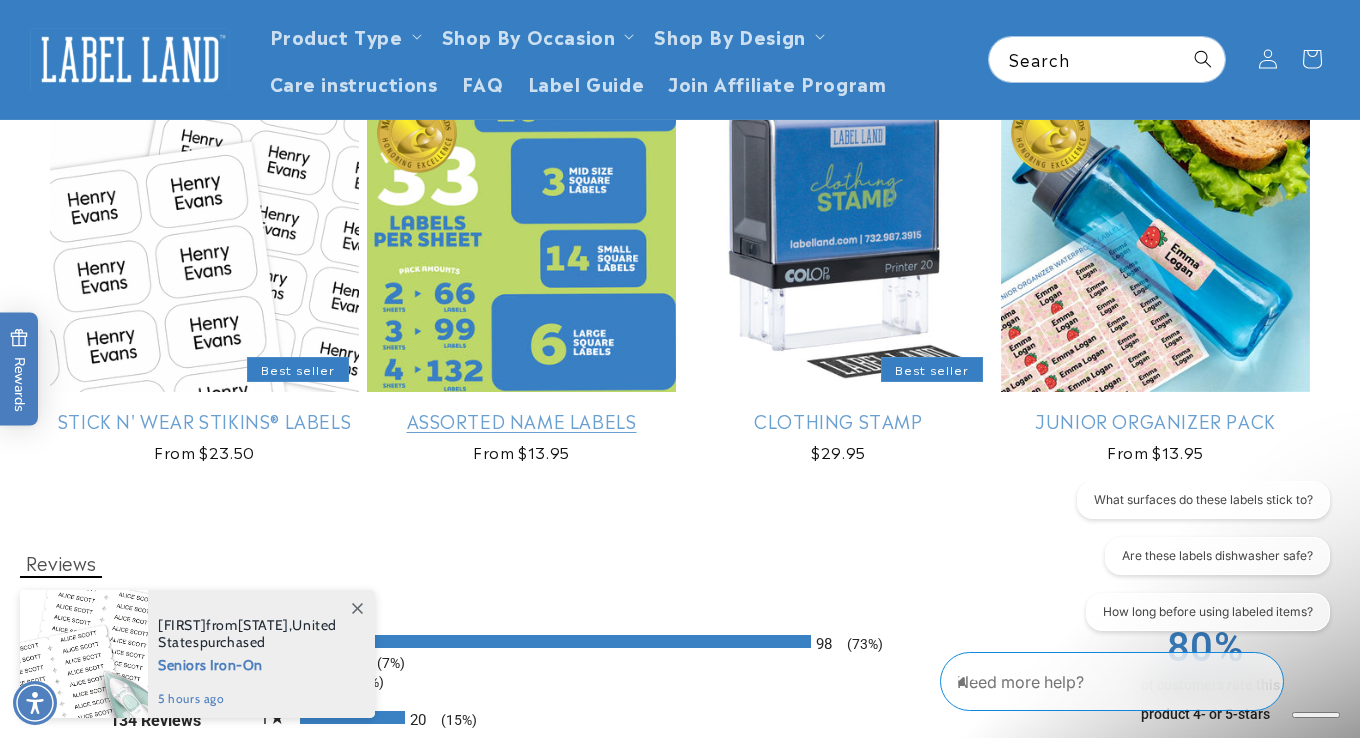 click on "Assorted Name Labels" at bounding box center [521, 420] 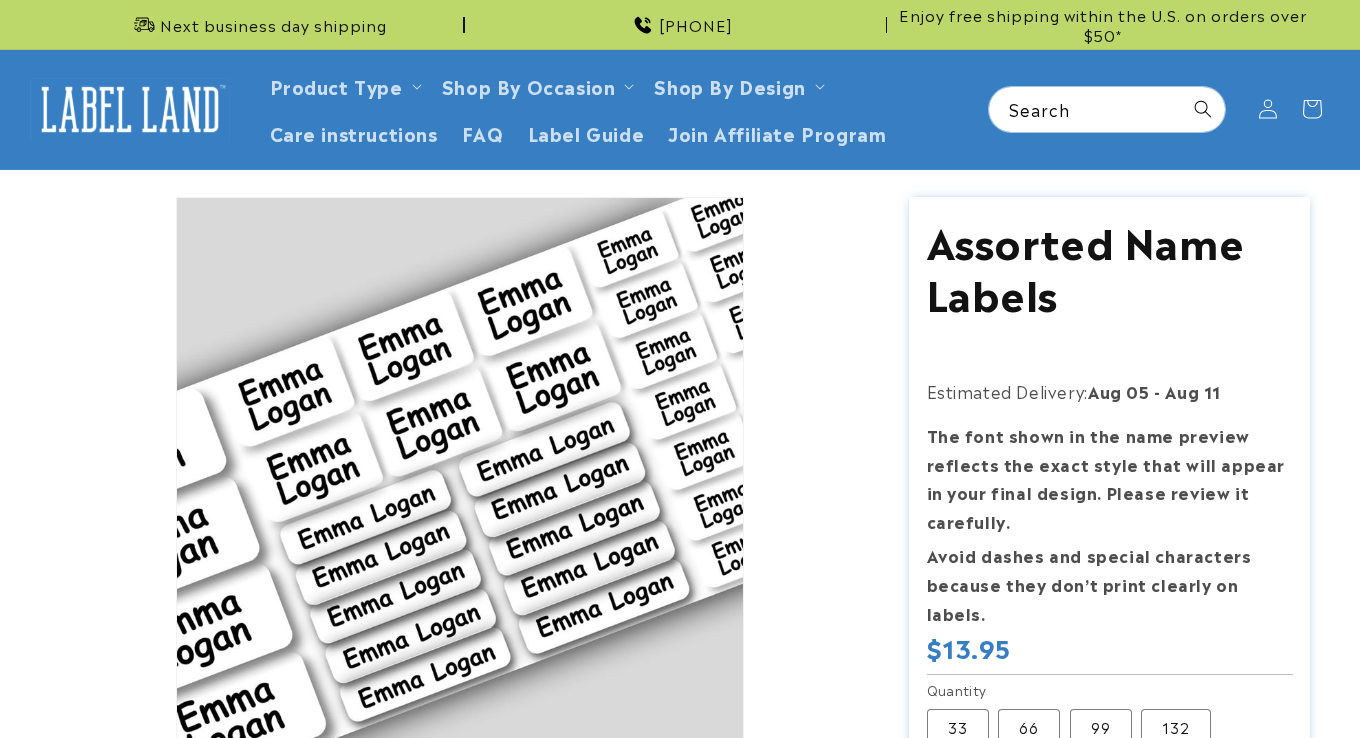 scroll, scrollTop: 0, scrollLeft: 0, axis: both 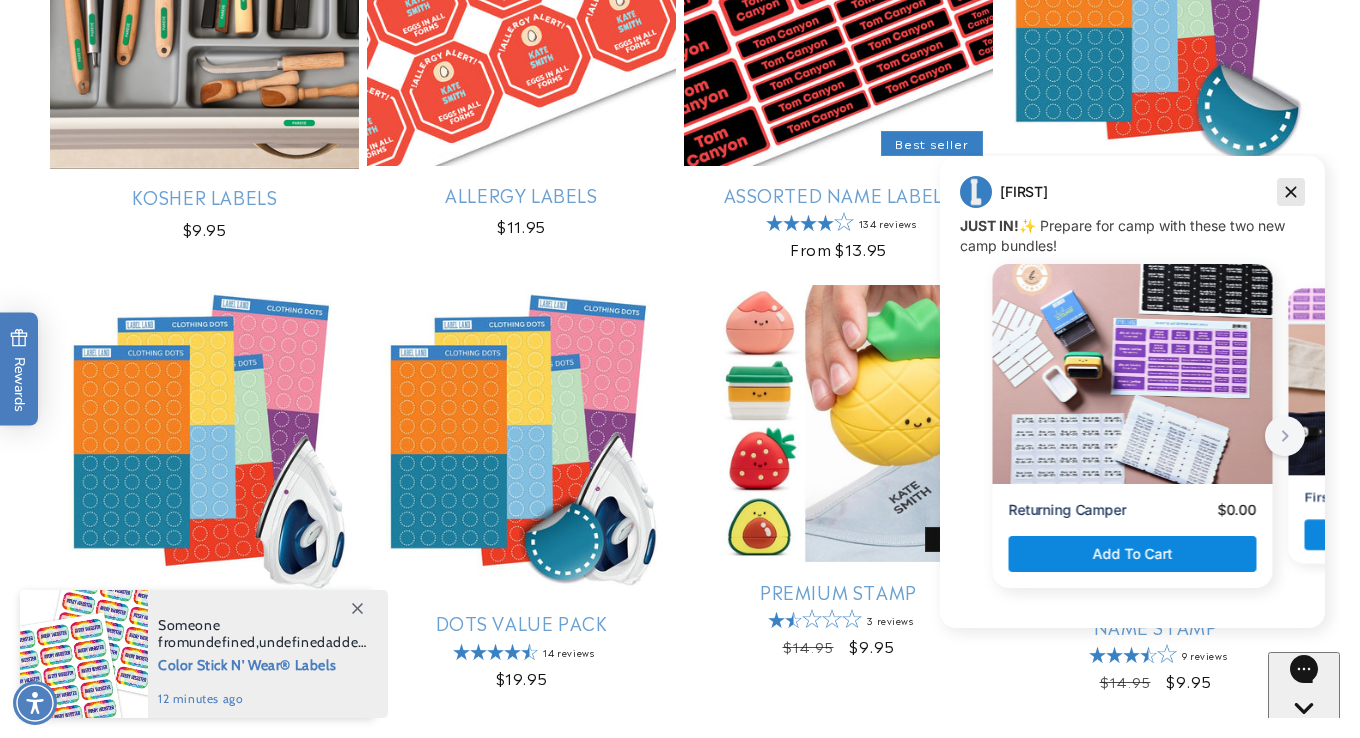 click at bounding box center (1291, 192) 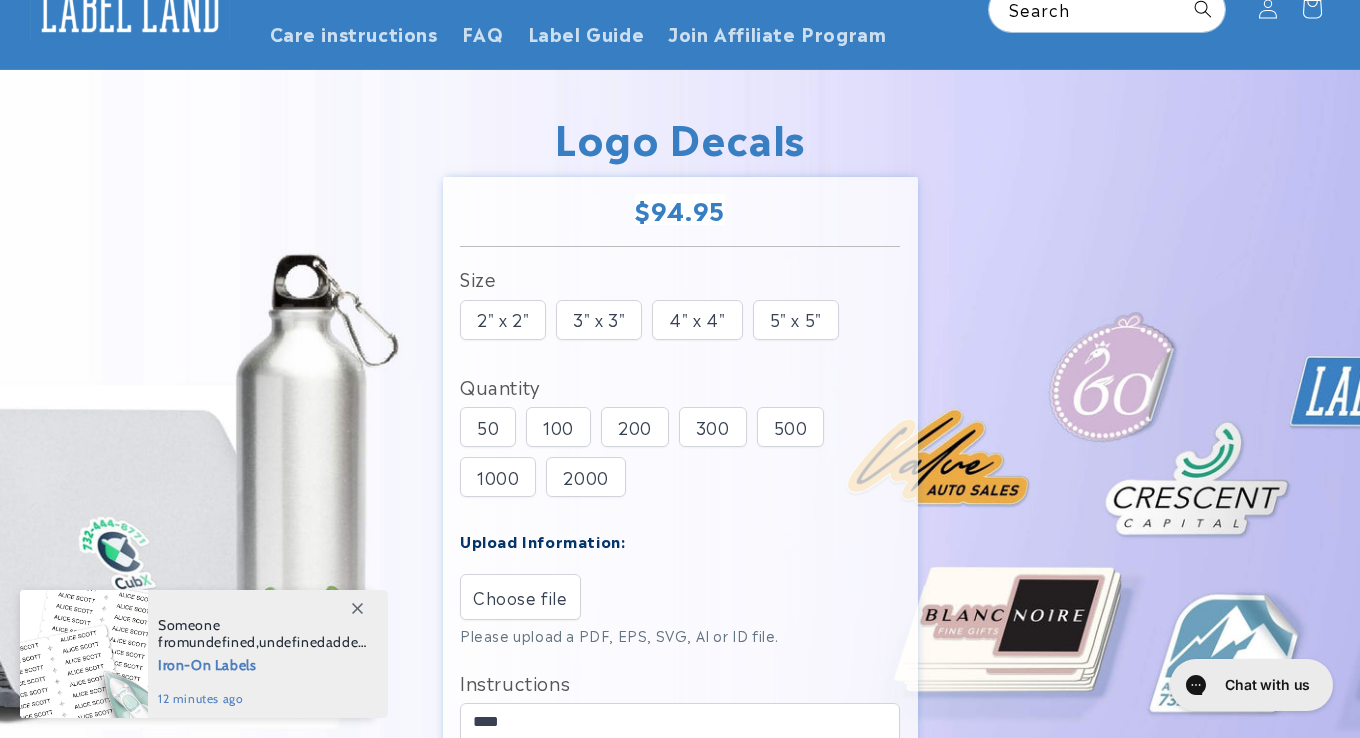 scroll, scrollTop: 0, scrollLeft: 0, axis: both 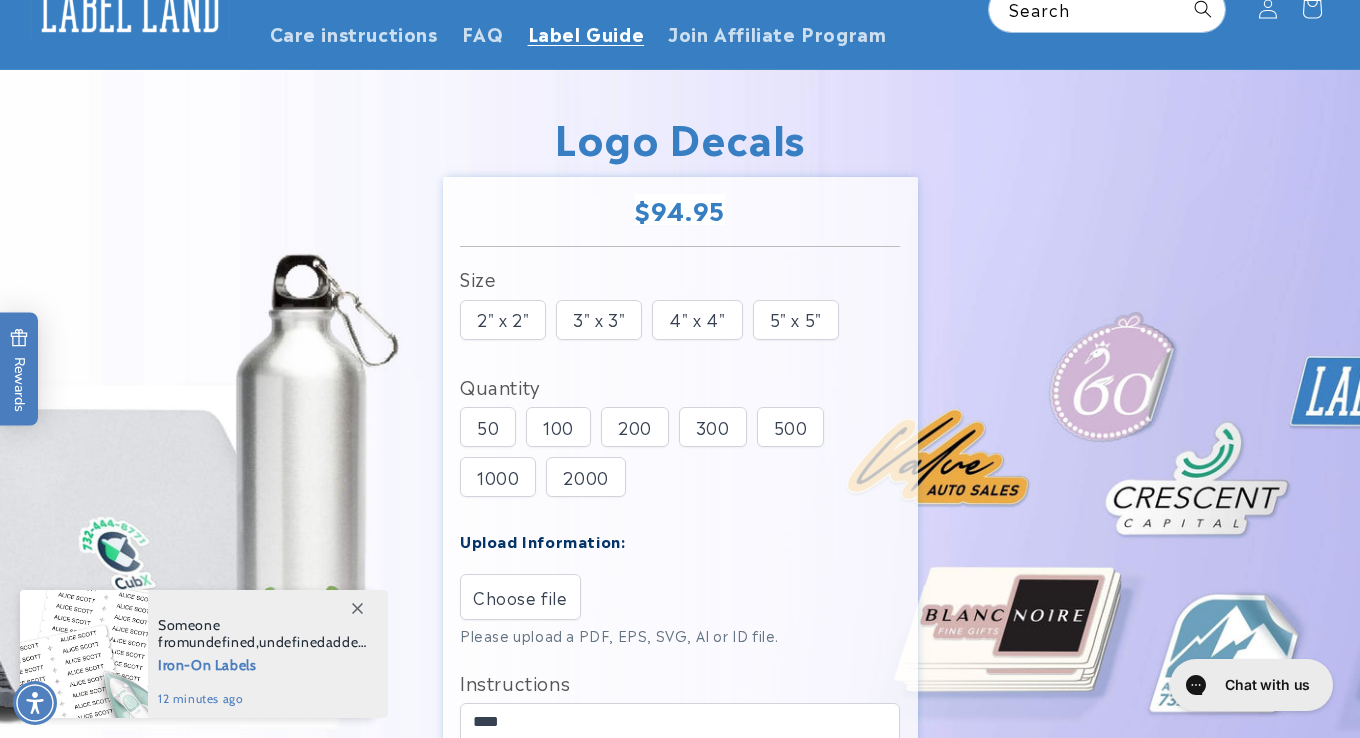 click on "Label Guide" at bounding box center [586, 32] 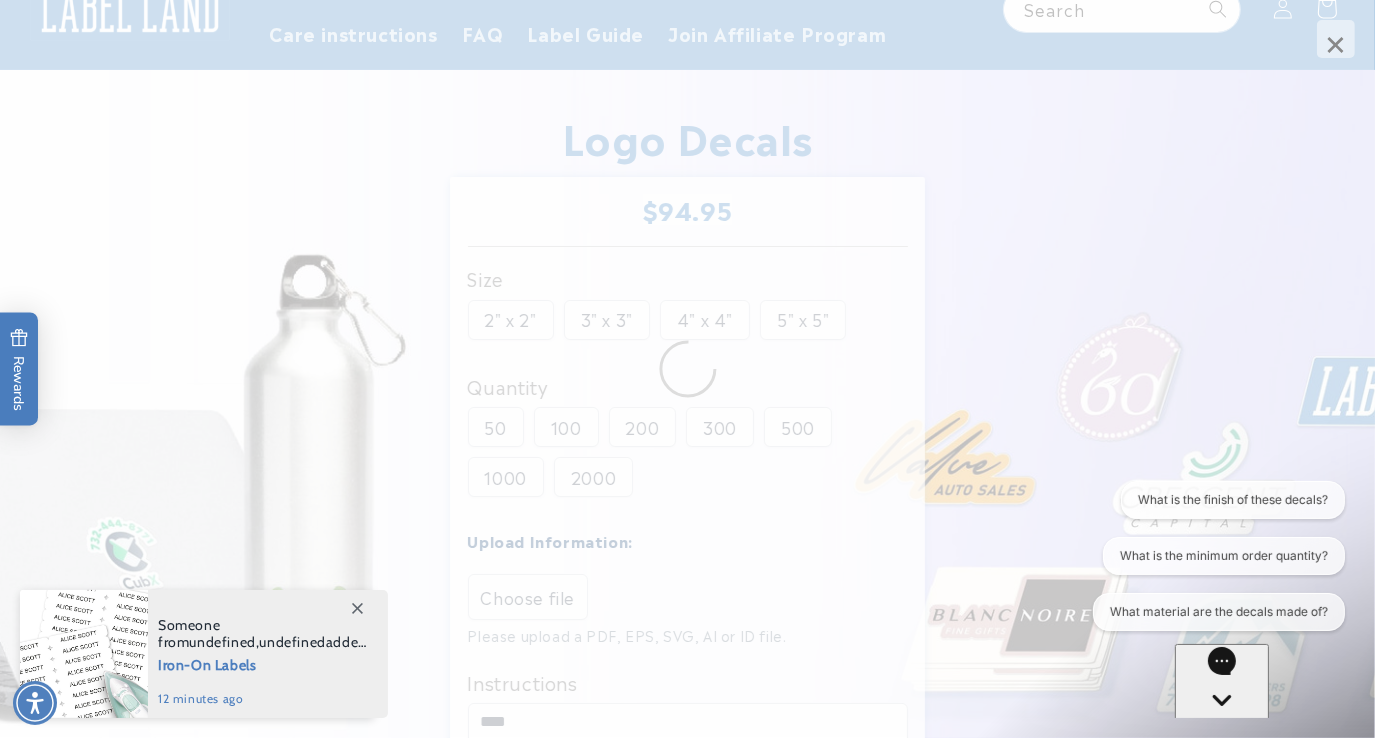 scroll, scrollTop: 0, scrollLeft: 0, axis: both 